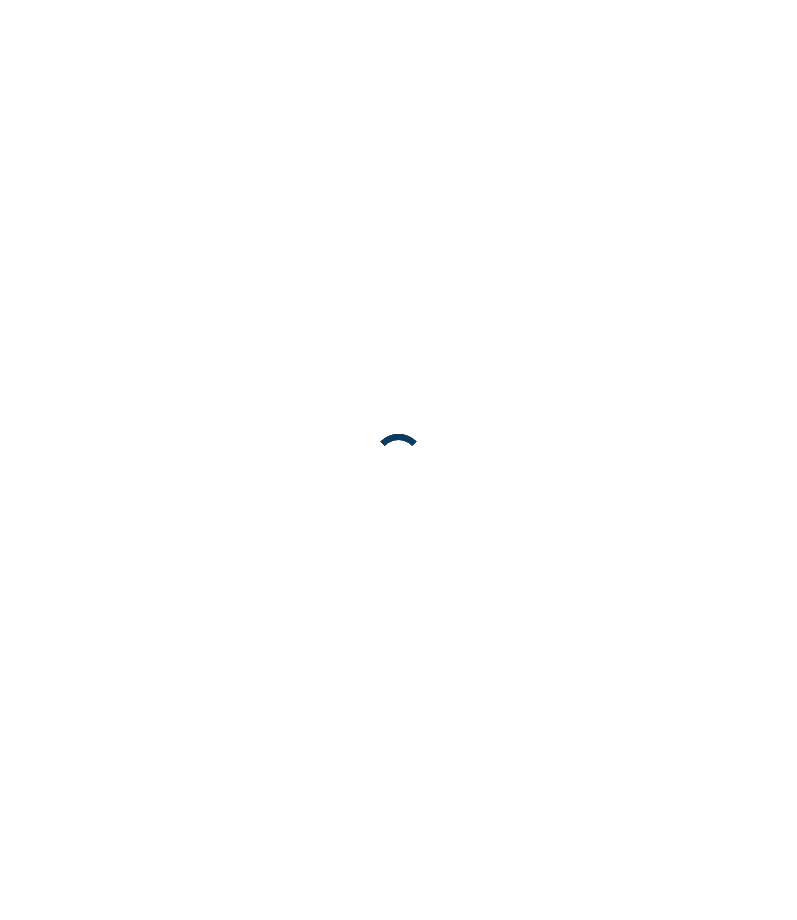 scroll, scrollTop: 0, scrollLeft: 0, axis: both 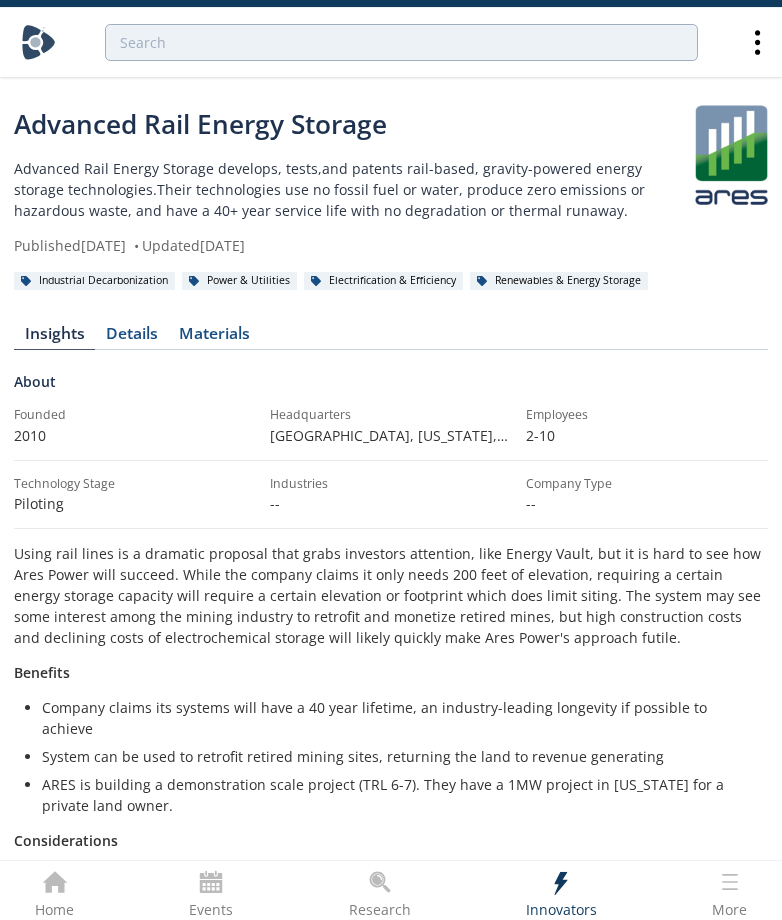 click 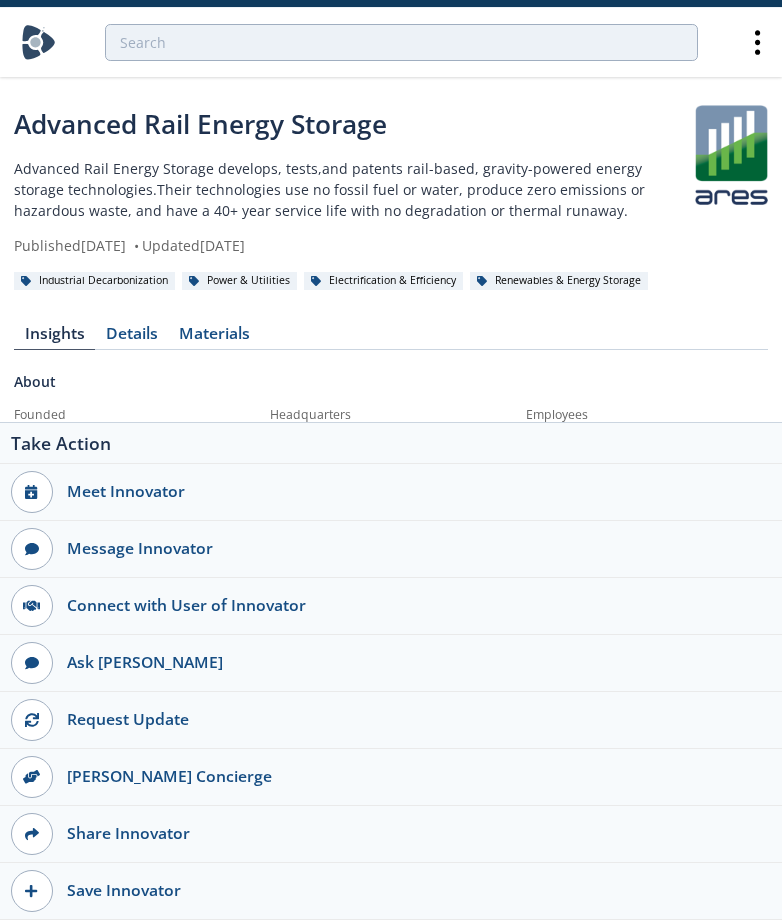 click 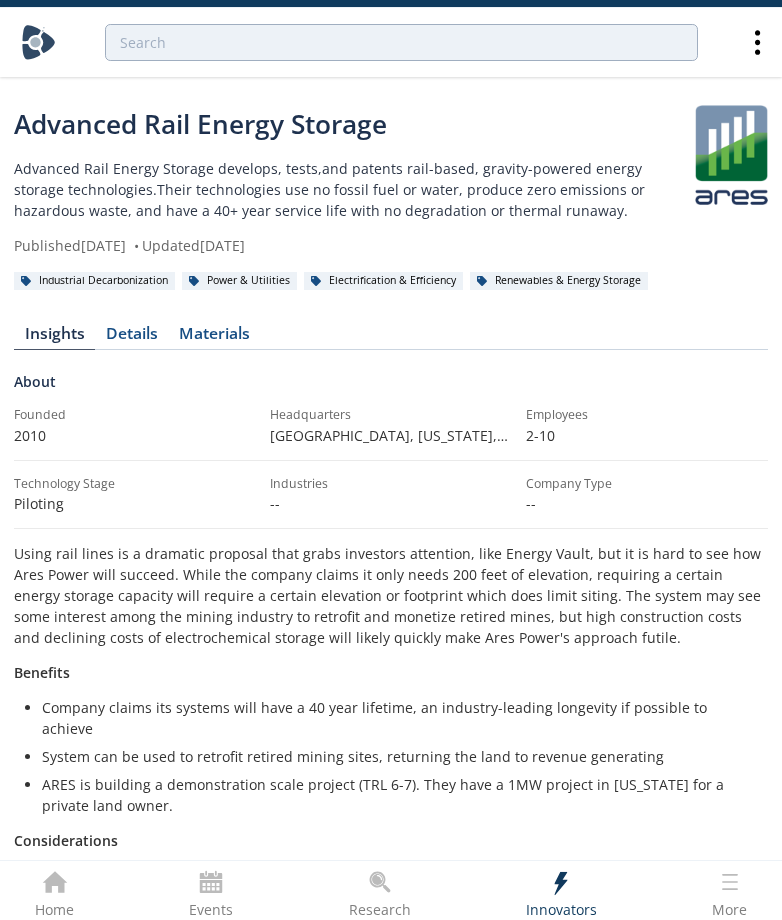 click at bounding box center (38, 42) 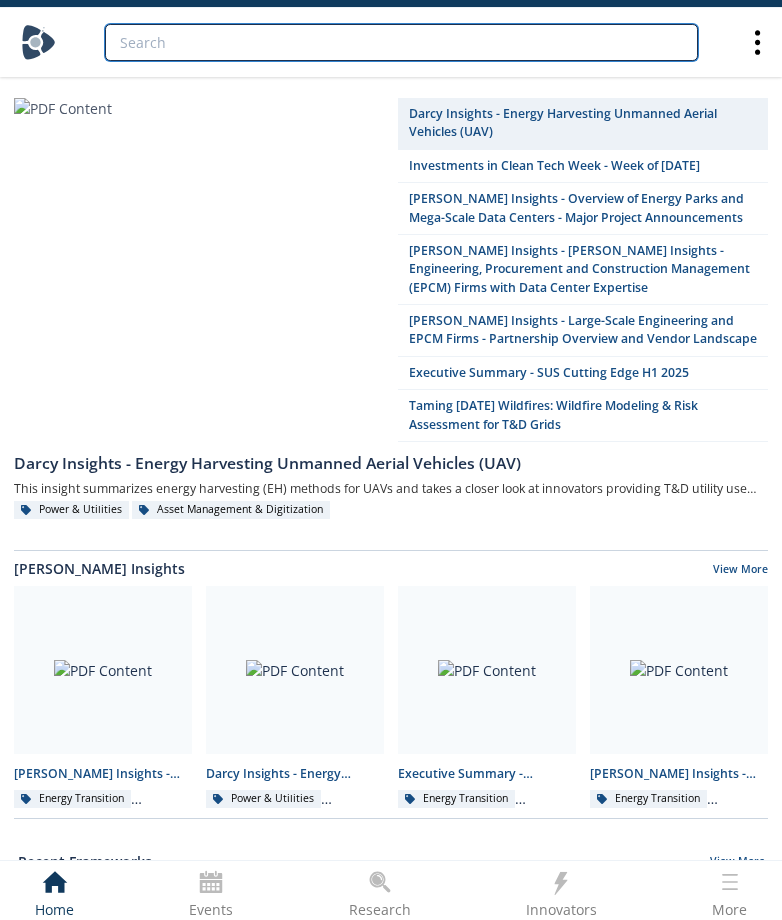 click at bounding box center [401, 42] 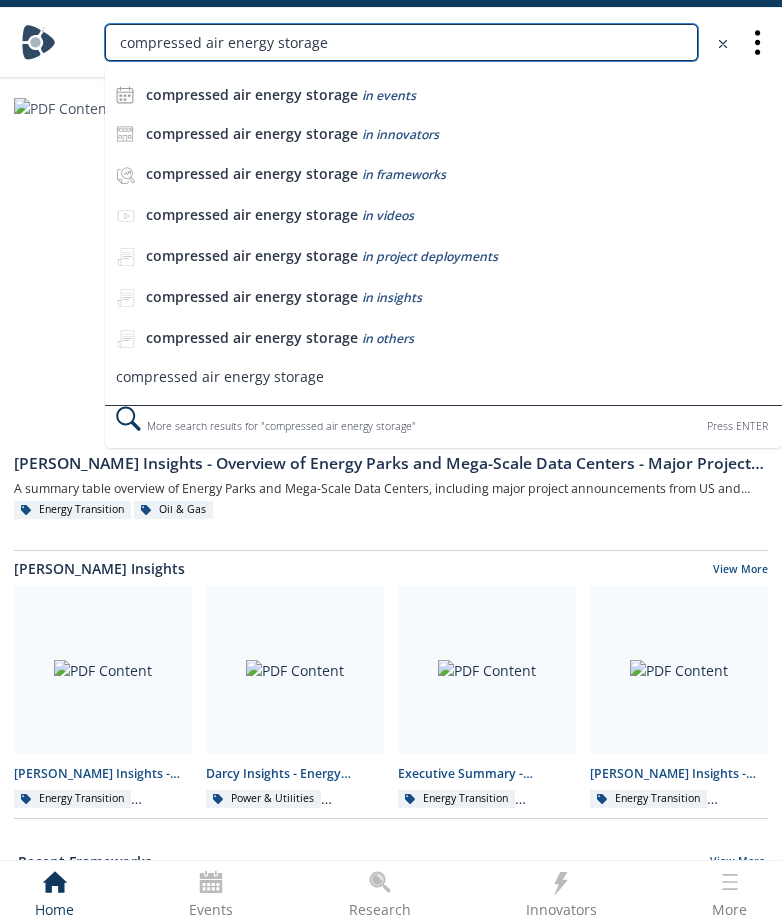 type on "compressed air energy storage" 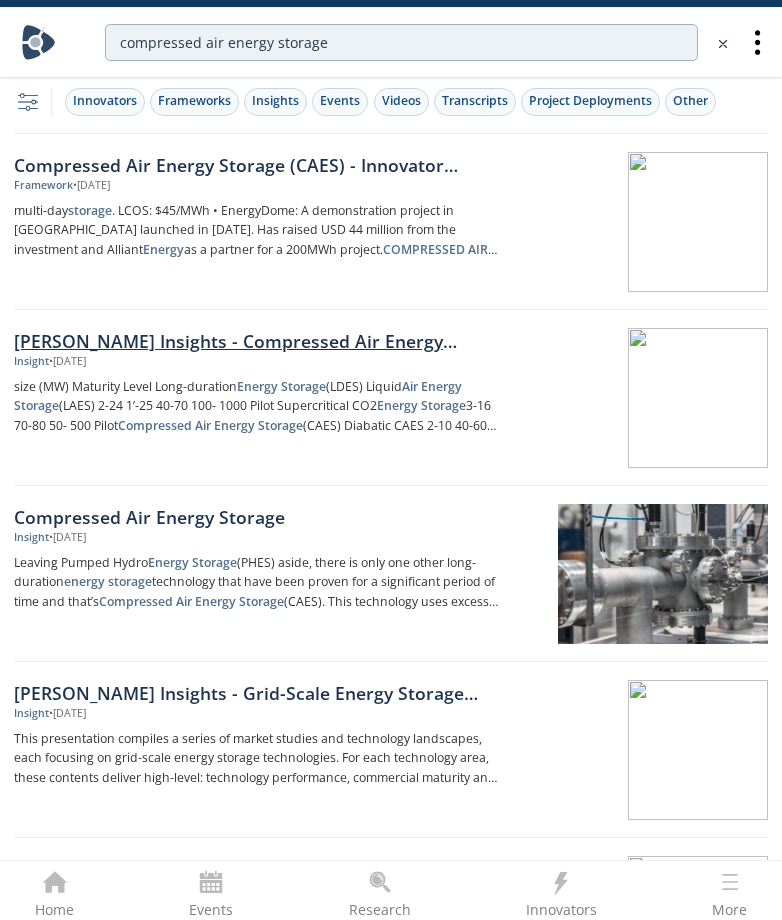 click on "Insight
•  [DATE]" at bounding box center (258, 362) 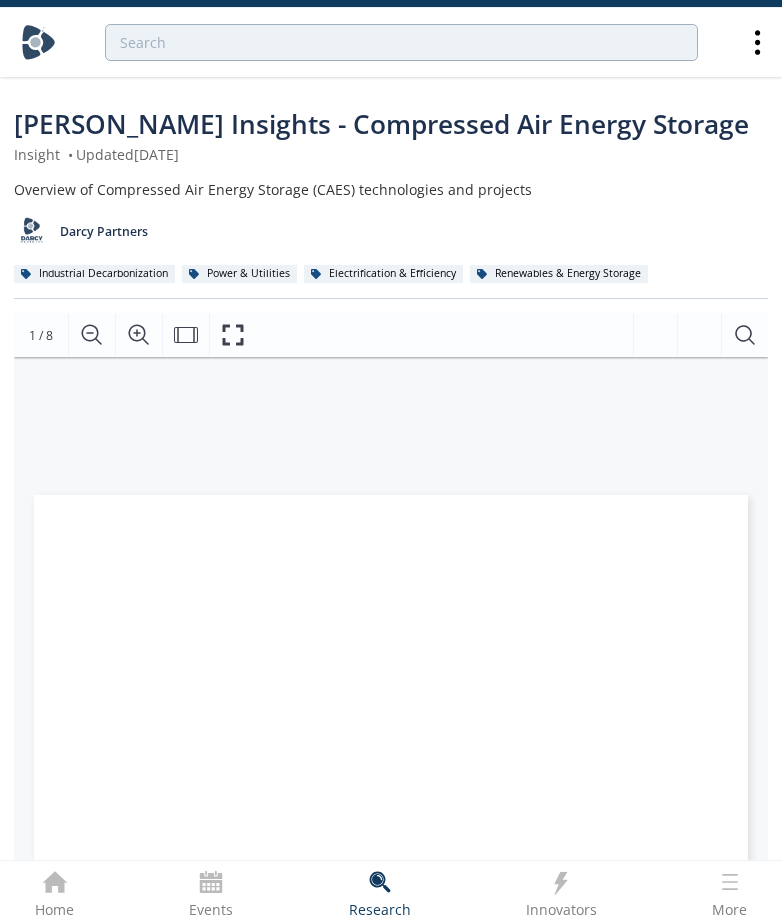 scroll, scrollTop: 118, scrollLeft: 0, axis: vertical 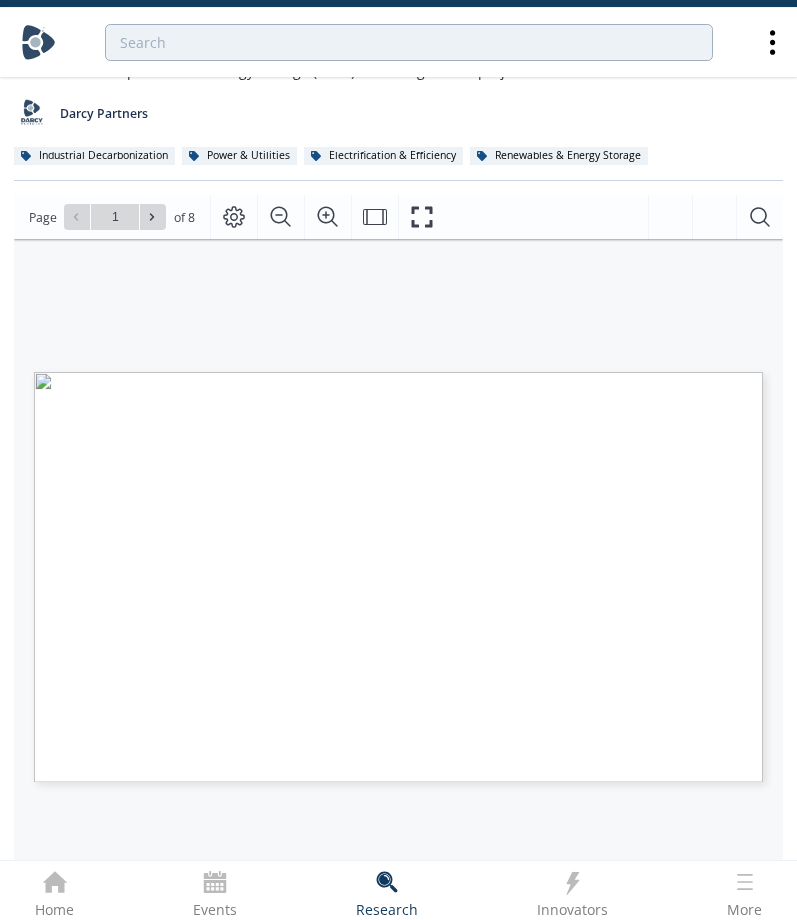 click on "POWER & UTILITIES
TECHNOLOGY
OVERVIEW
Compressed air
energy storage
(CAES)
[PERSON_NAME]
INSIGHTS
PDF Loading Loading Loading Loading Loading" at bounding box center (388, 454) 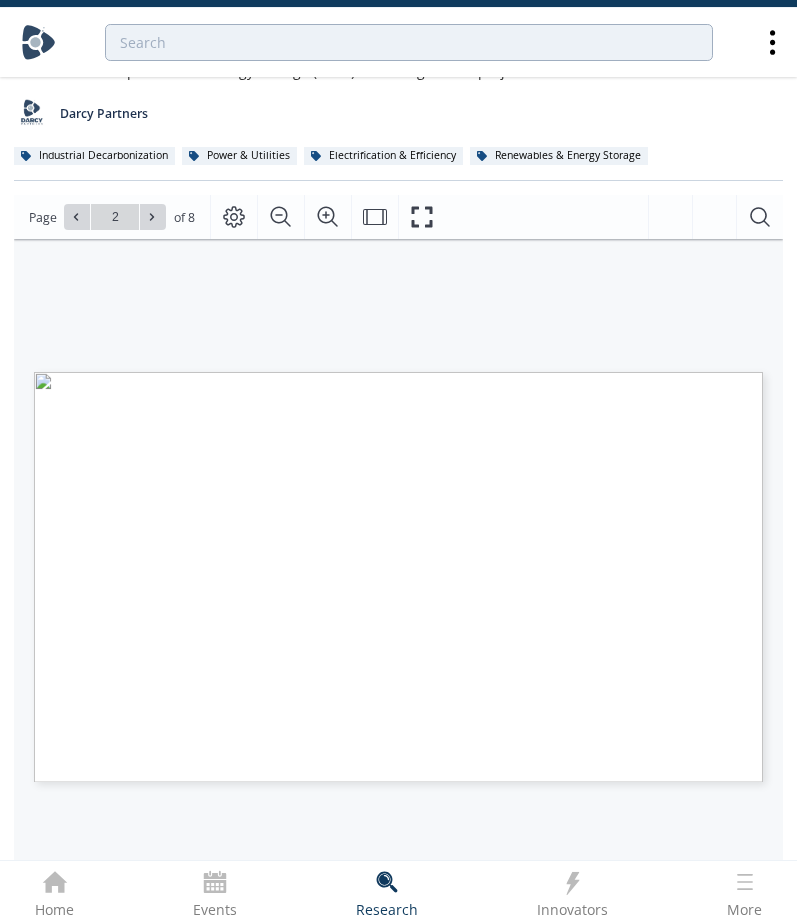 type on "3" 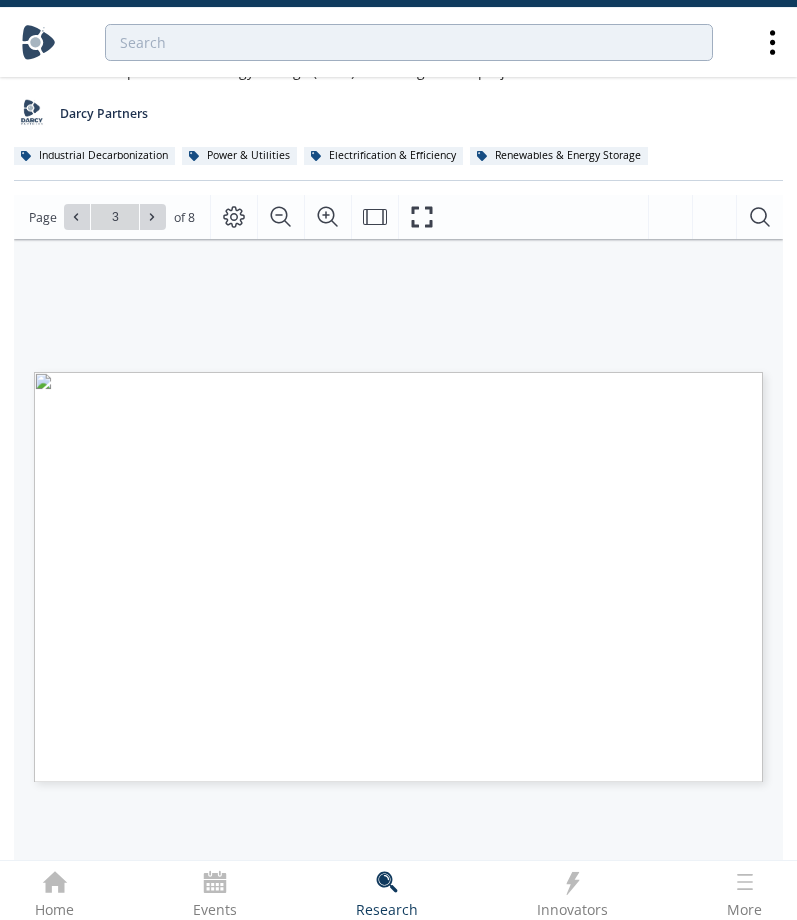 type on "4" 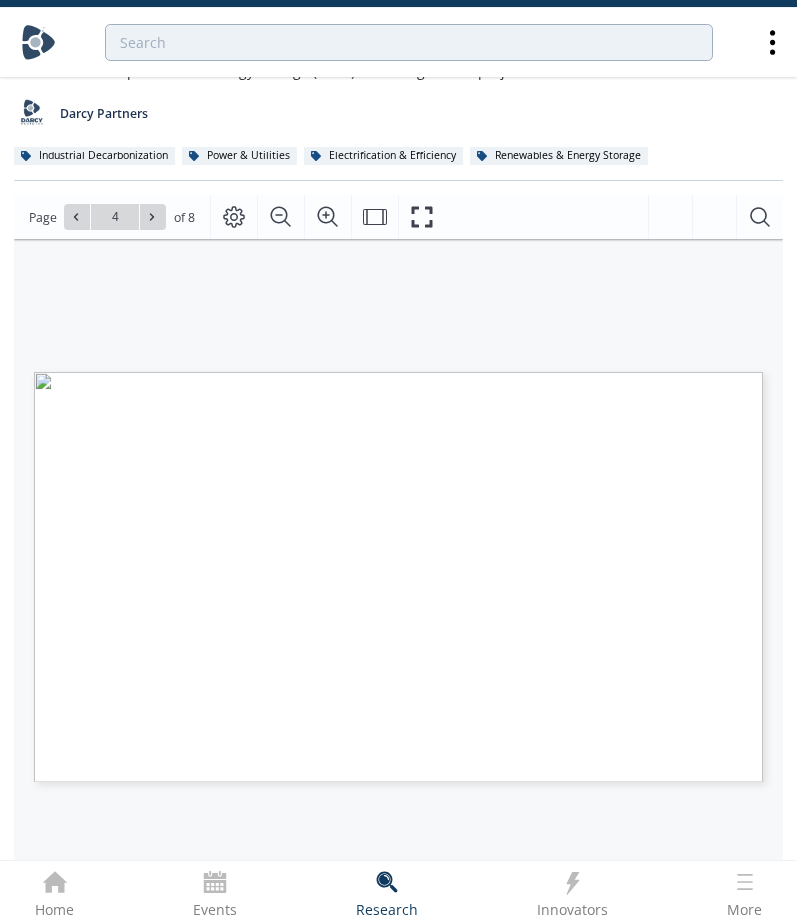 click on "Page  Go to Page 4  of 8 4   /   8" at bounding box center (398, 217) 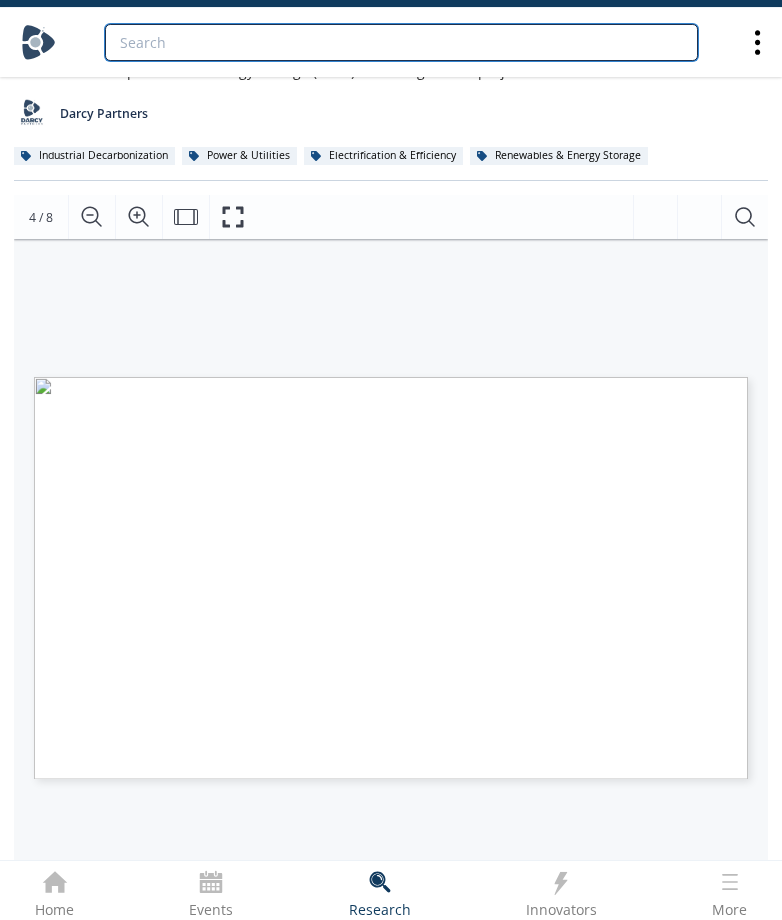 click at bounding box center [401, 42] 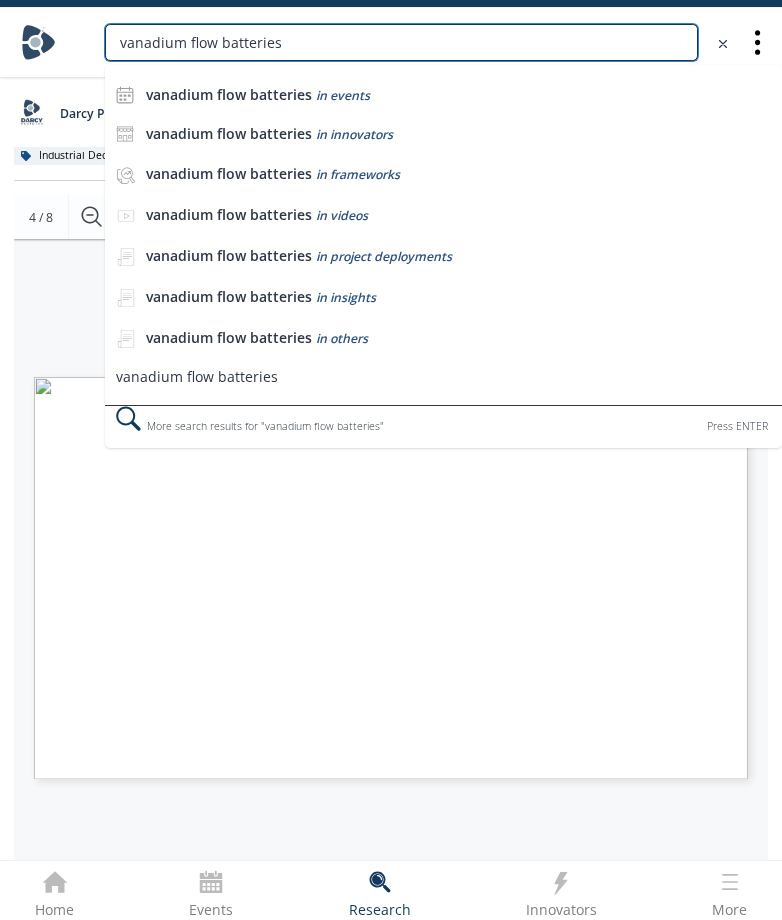 type on "vanadium flow batteries" 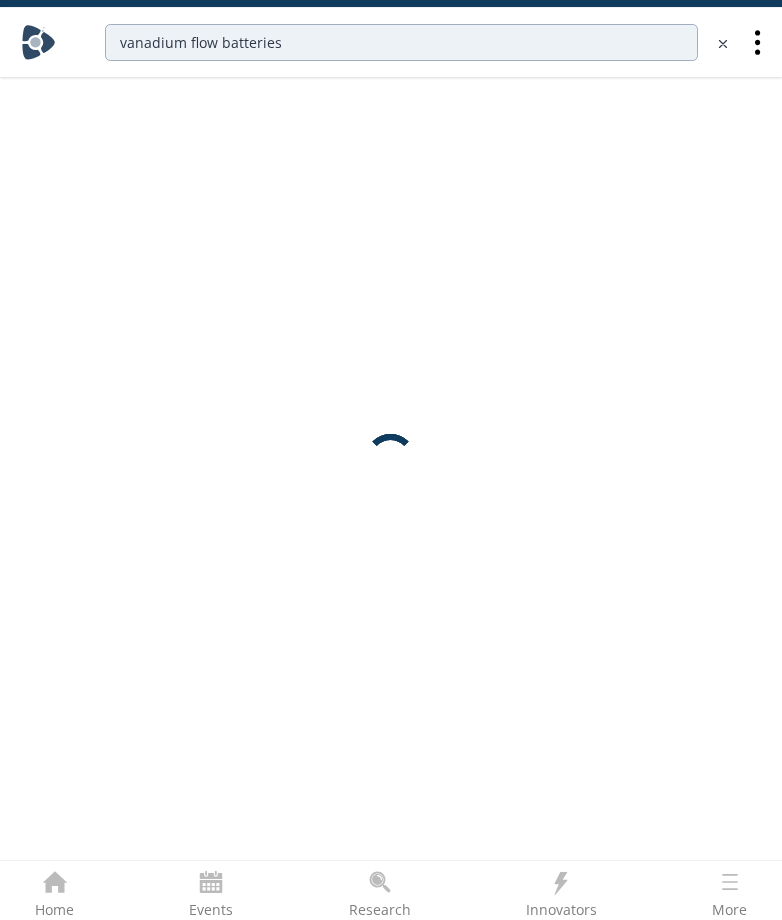 scroll, scrollTop: 0, scrollLeft: 0, axis: both 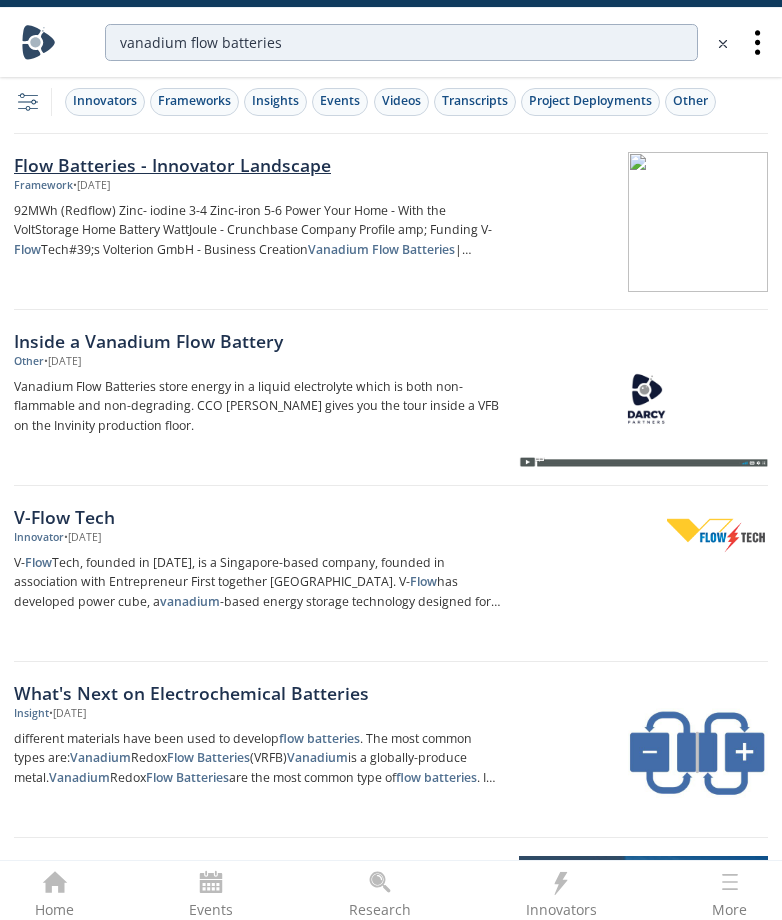 click on "Flow Batteries - Innovator Landscape" at bounding box center [258, 165] 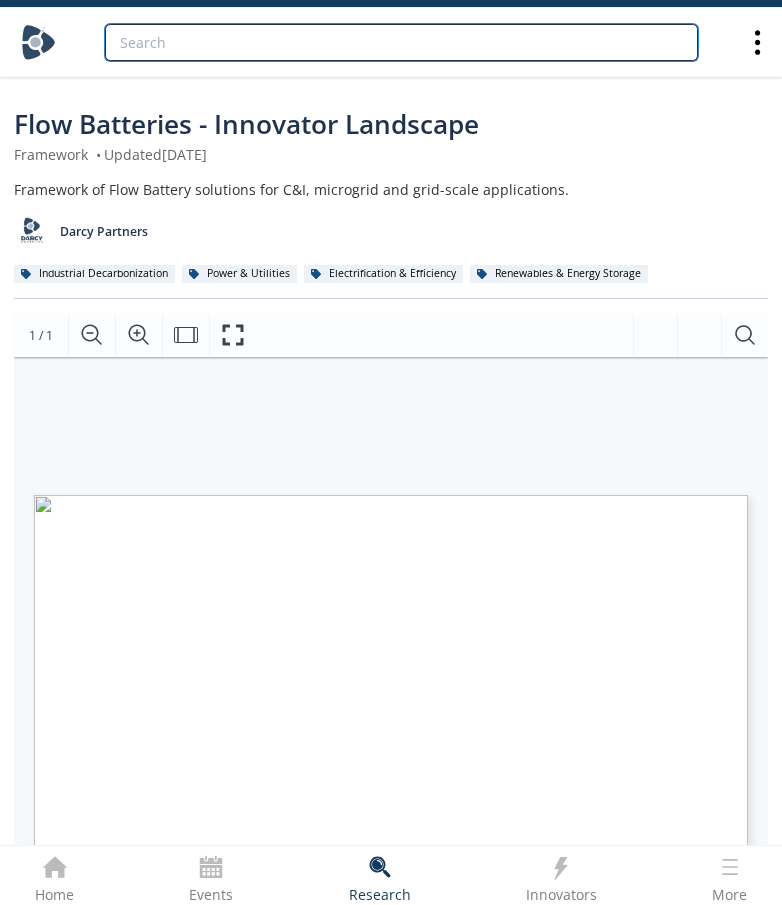 click at bounding box center [401, 42] 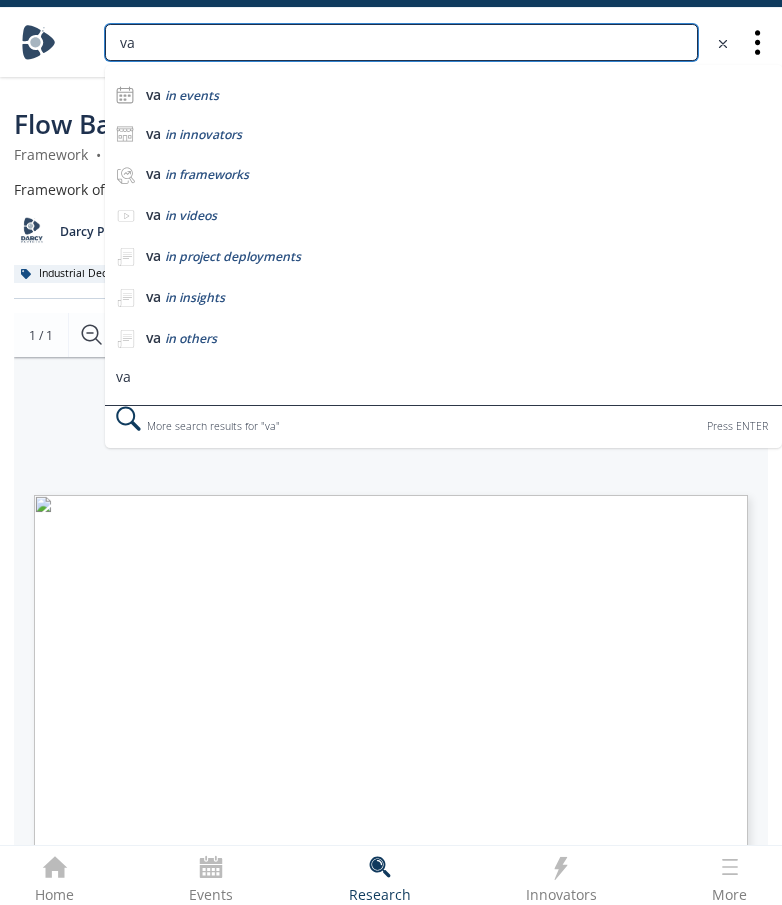 type on "v" 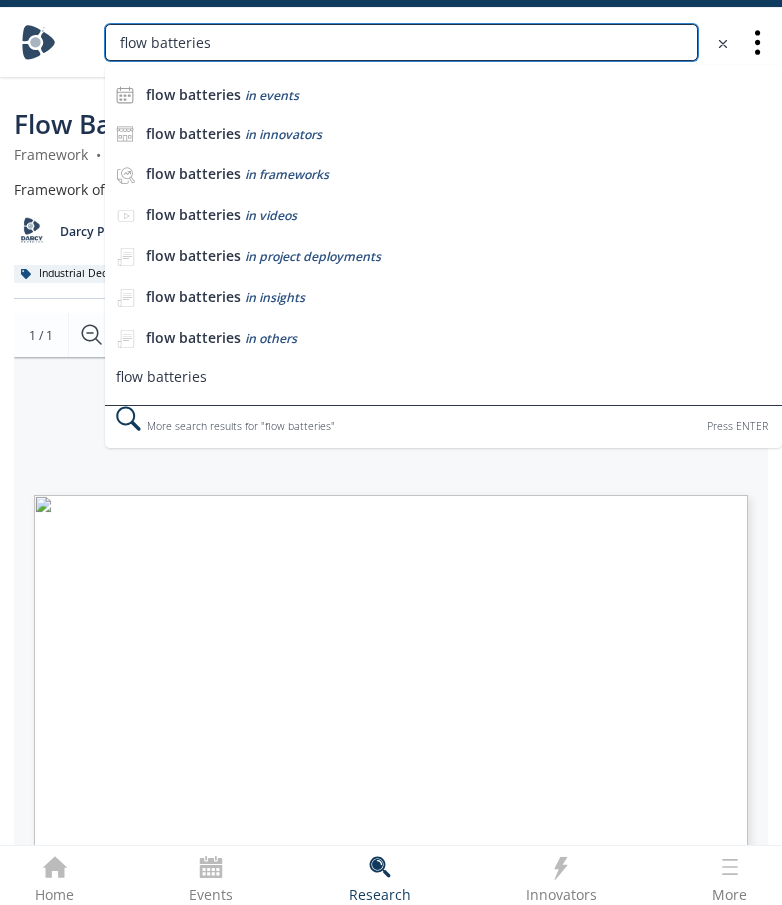 type on "flow batteries" 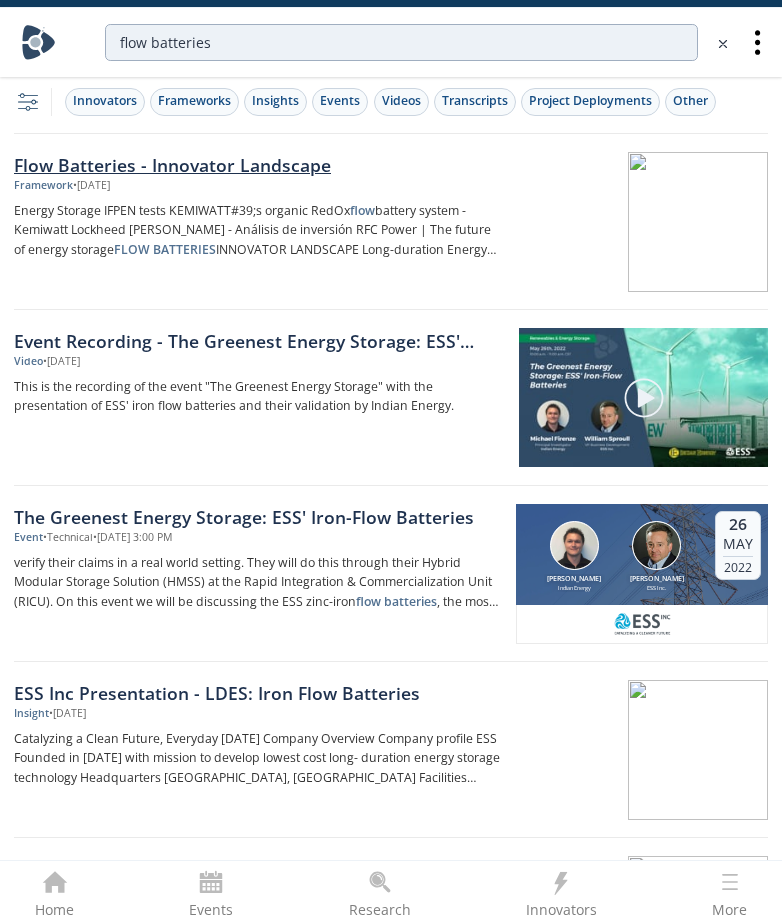 click on "Flow Batteries - Innovator Landscape" at bounding box center [258, 165] 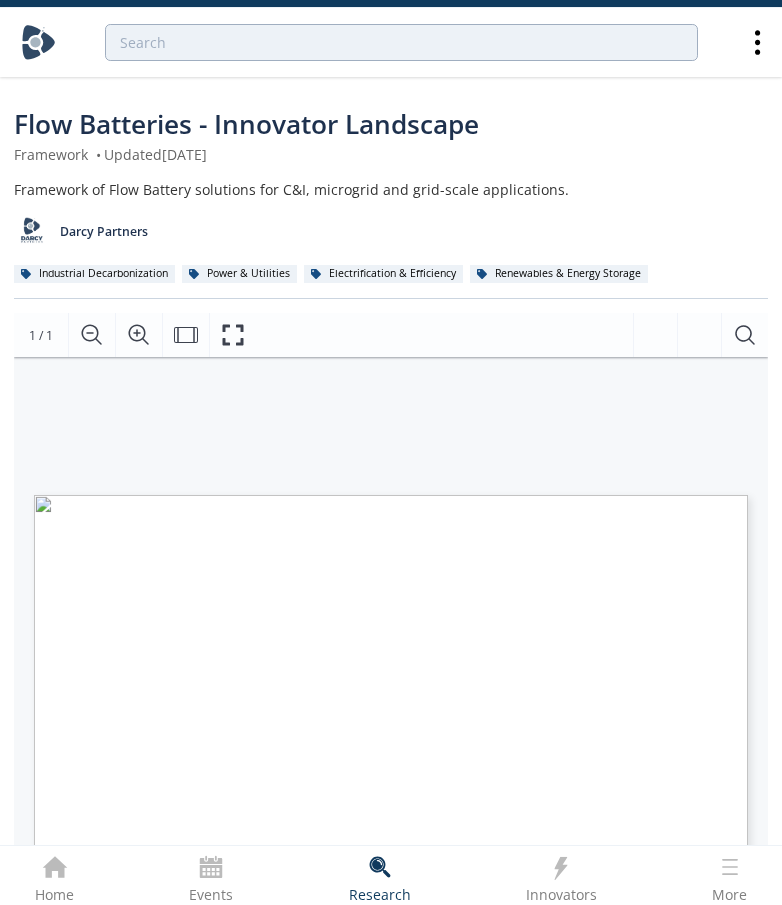 type on "flow batteries" 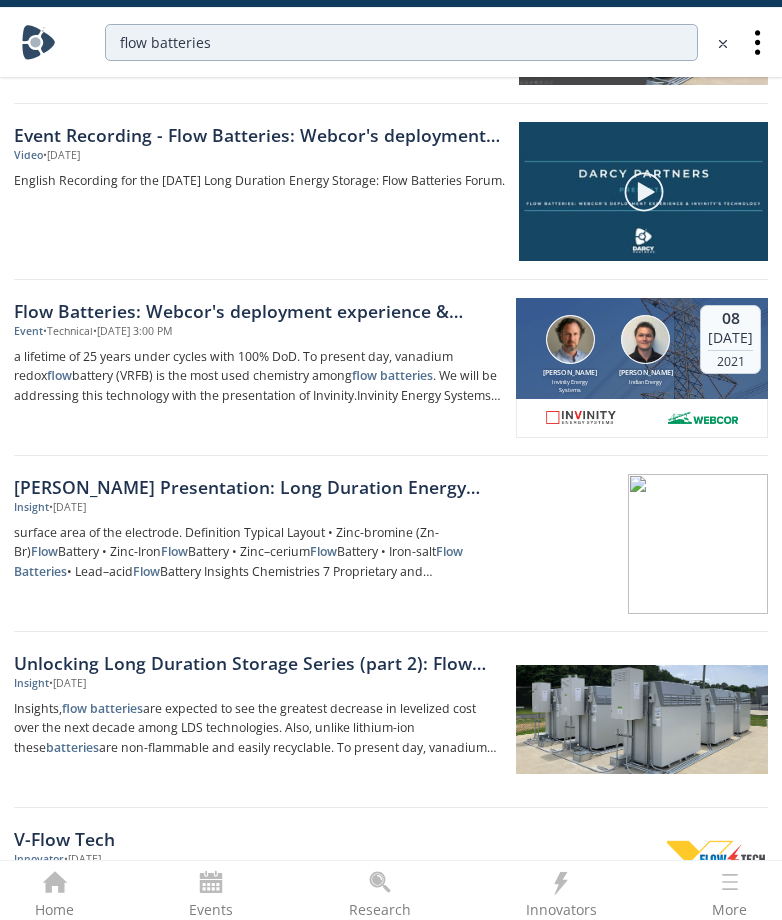 scroll, scrollTop: 1439, scrollLeft: 0, axis: vertical 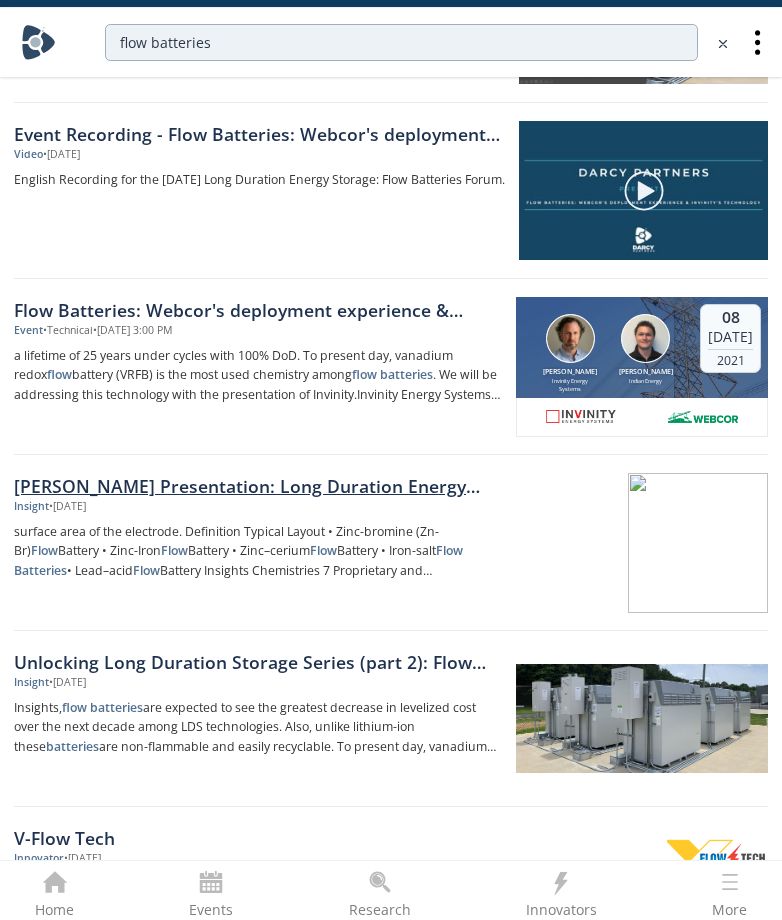 click on "Insight
•  [DATE]" at bounding box center (258, 507) 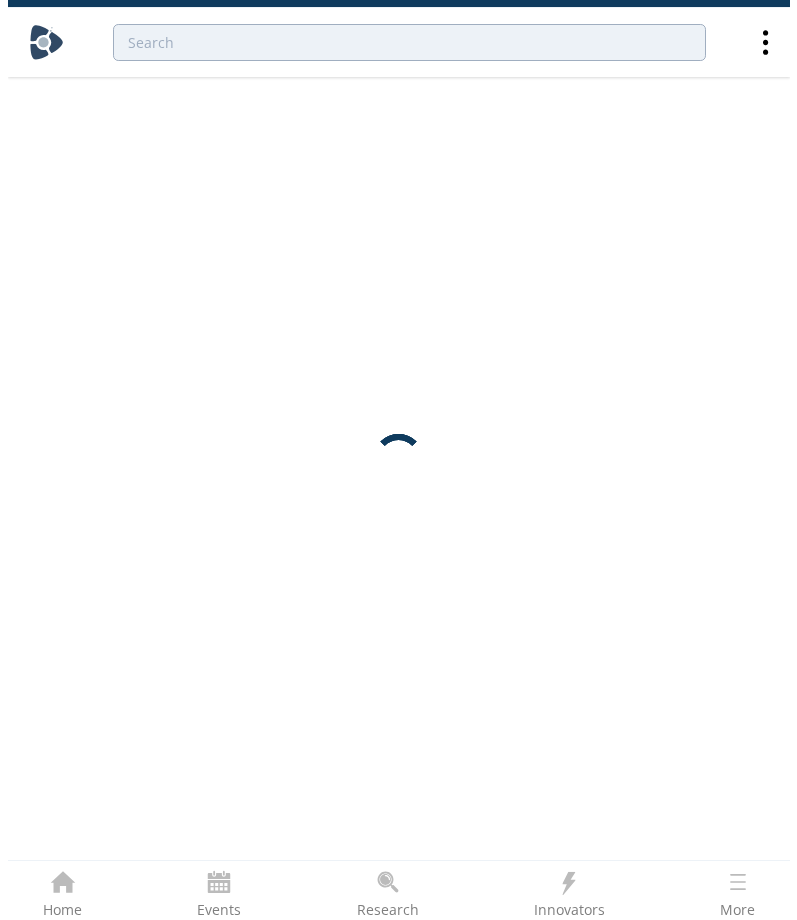 scroll, scrollTop: 0, scrollLeft: 0, axis: both 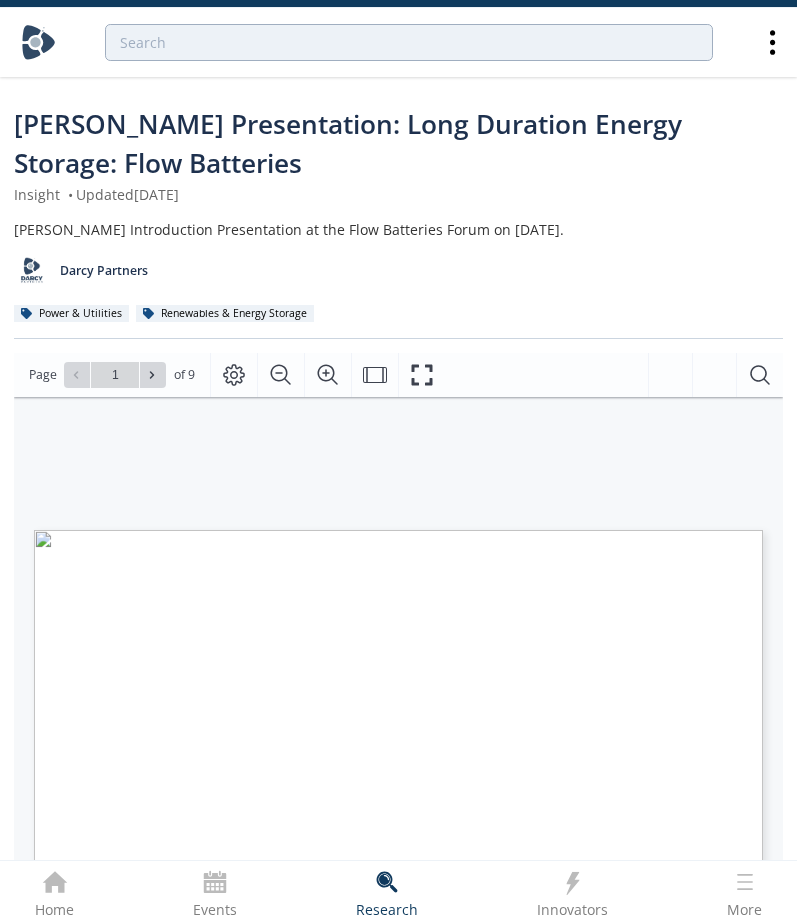 type on "2" 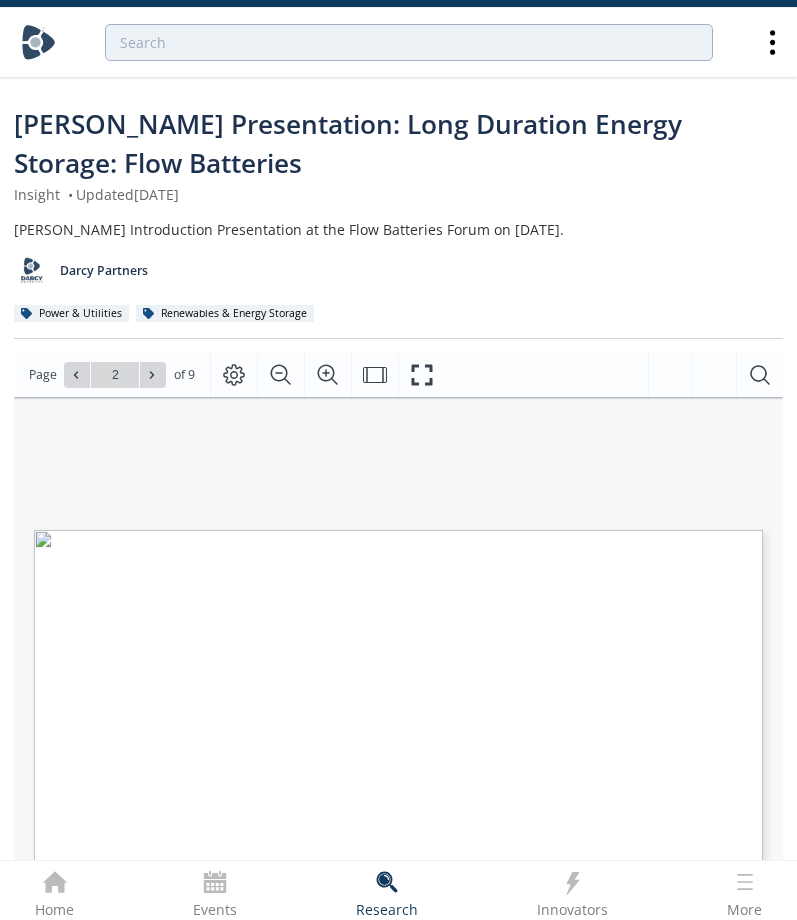 type on "3" 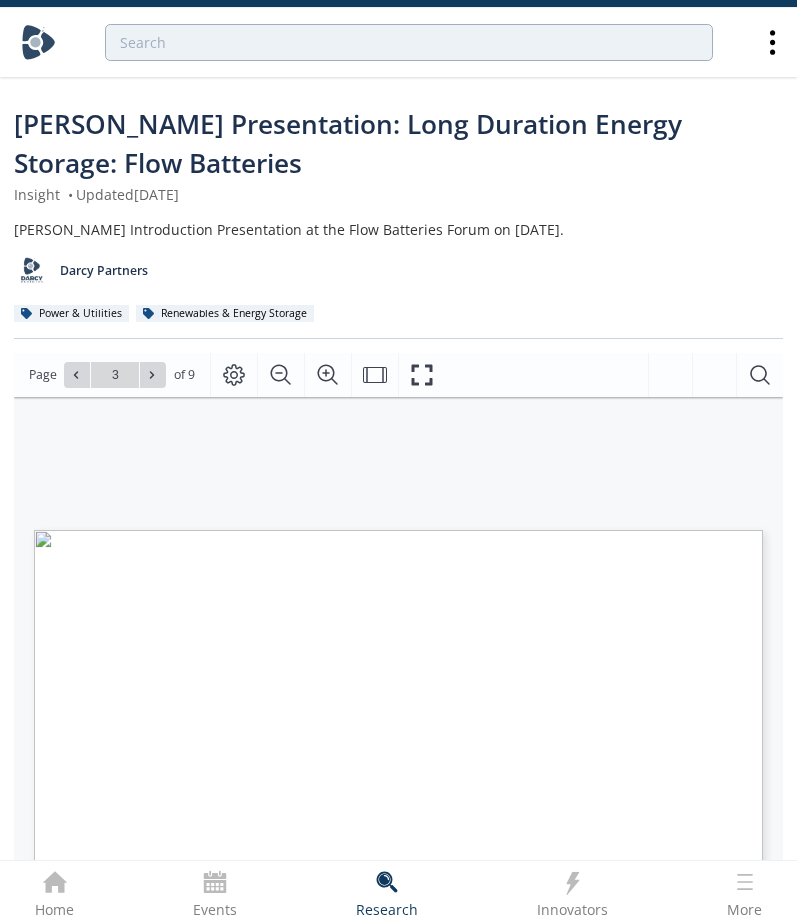 type on "4" 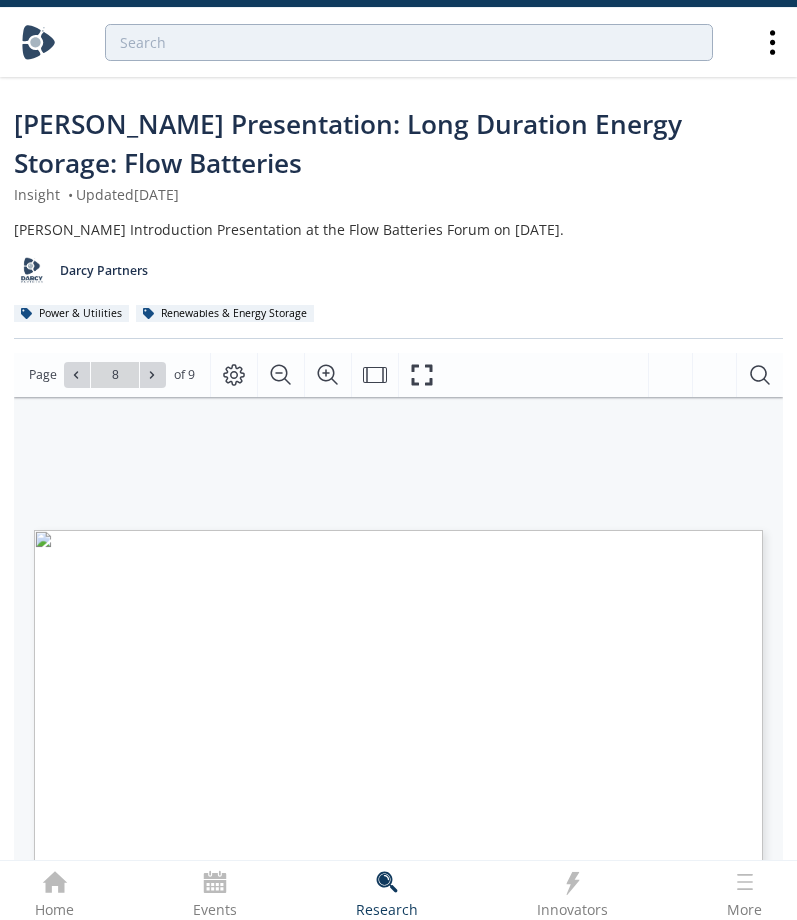 type on "9" 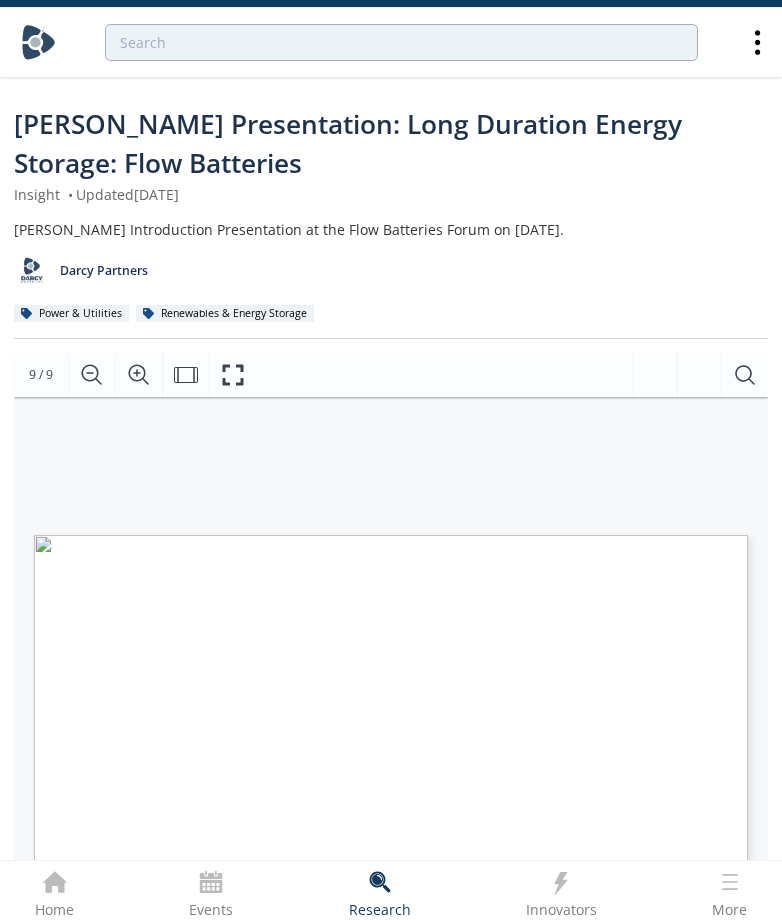 type on "flow batteries" 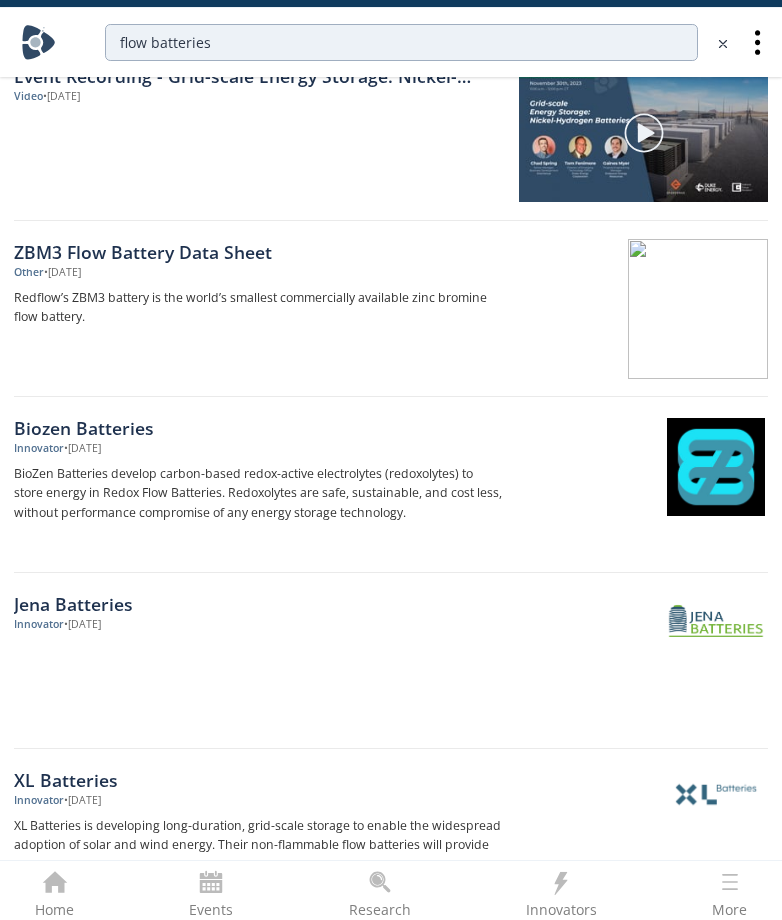 scroll, scrollTop: 2811, scrollLeft: 0, axis: vertical 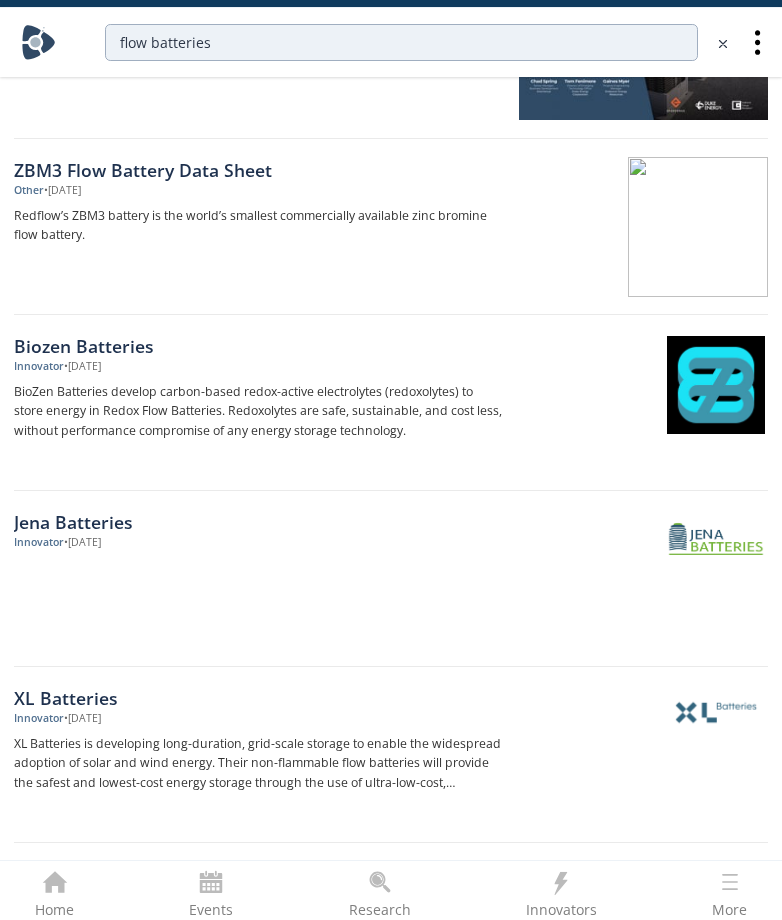 click on "View More Results" at bounding box center (391, 867) 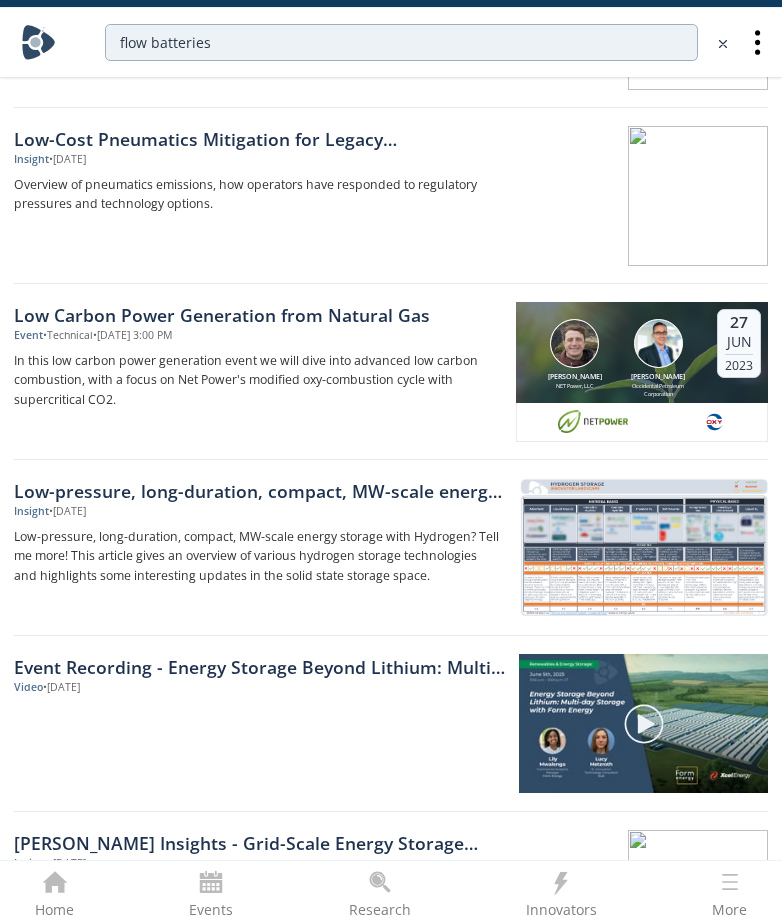 scroll, scrollTop: 5493, scrollLeft: 0, axis: vertical 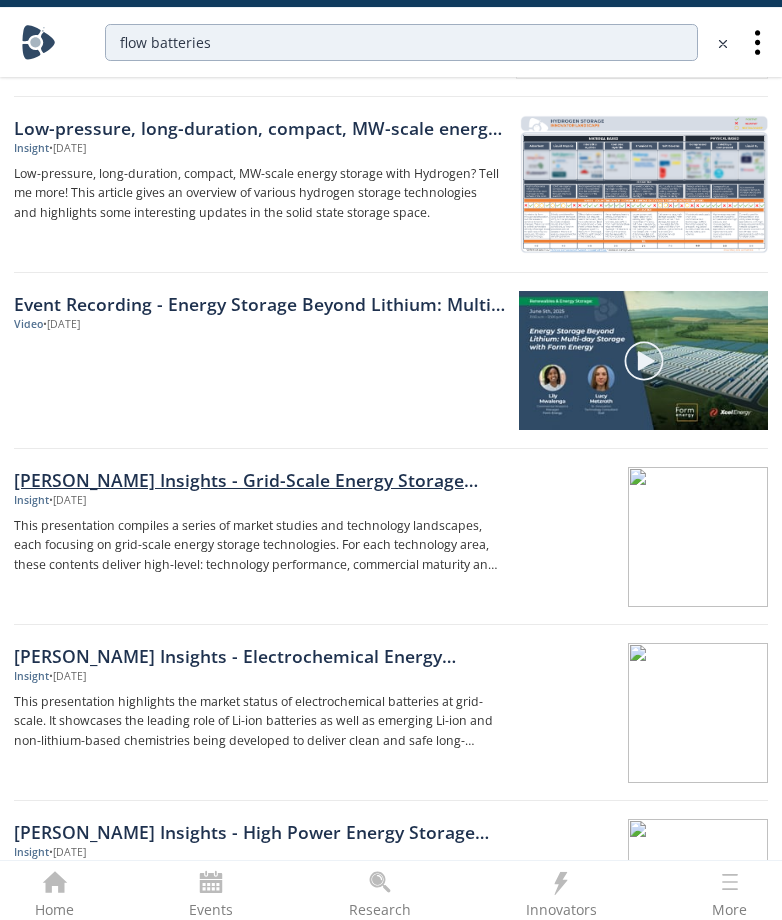 click on "[PERSON_NAME] Insights - Grid-Scale Energy Storage Systems" at bounding box center (258, 480) 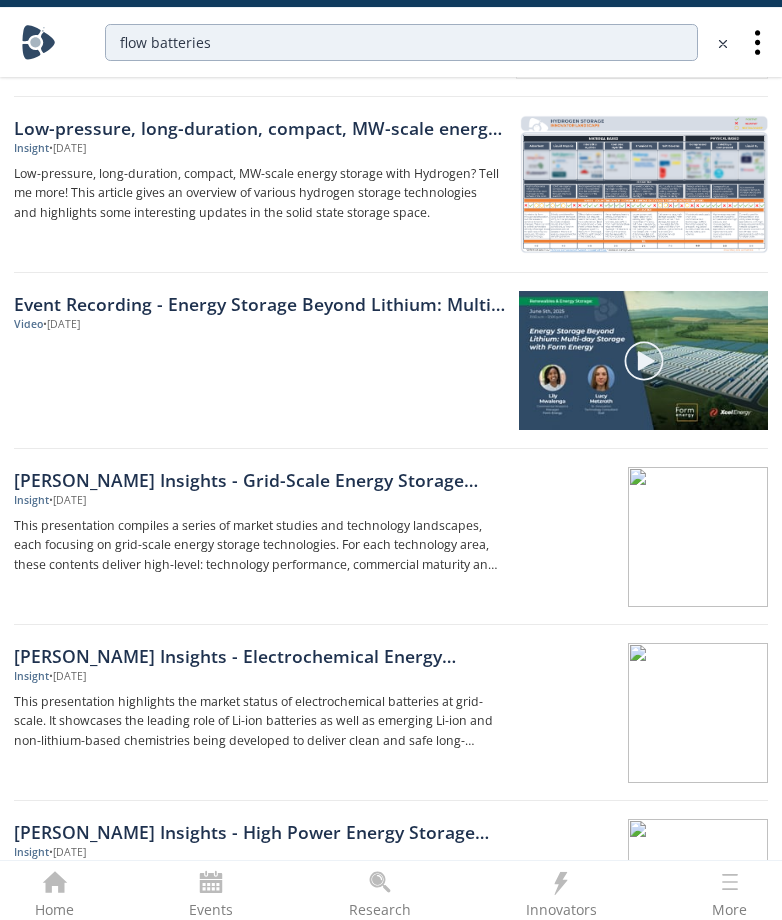 type 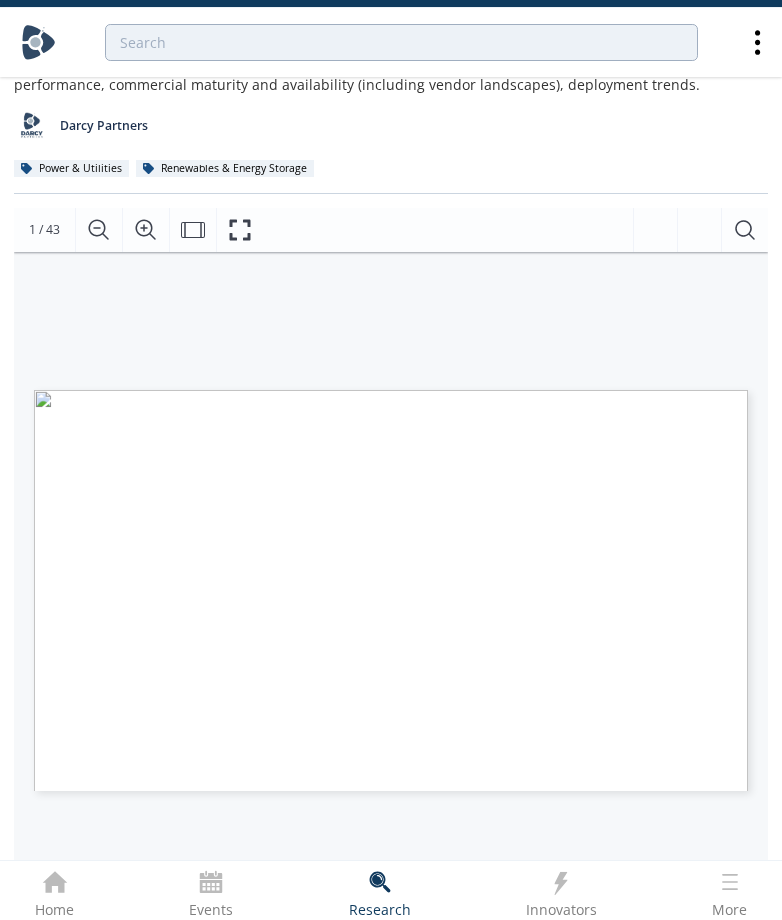 scroll, scrollTop: 188, scrollLeft: 0, axis: vertical 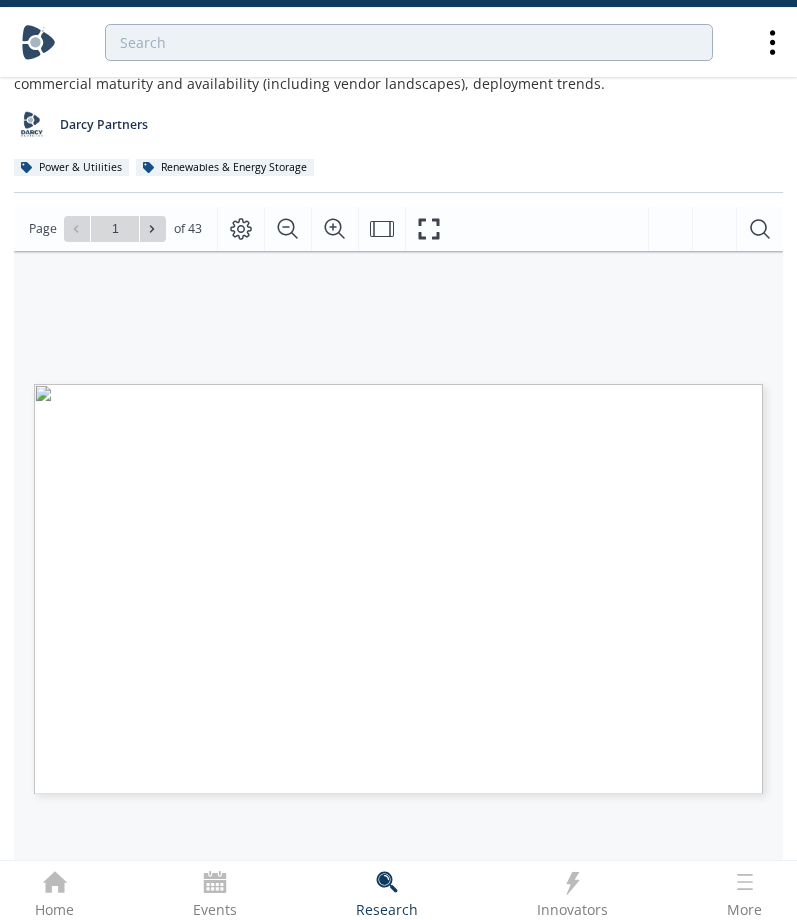 type on "2" 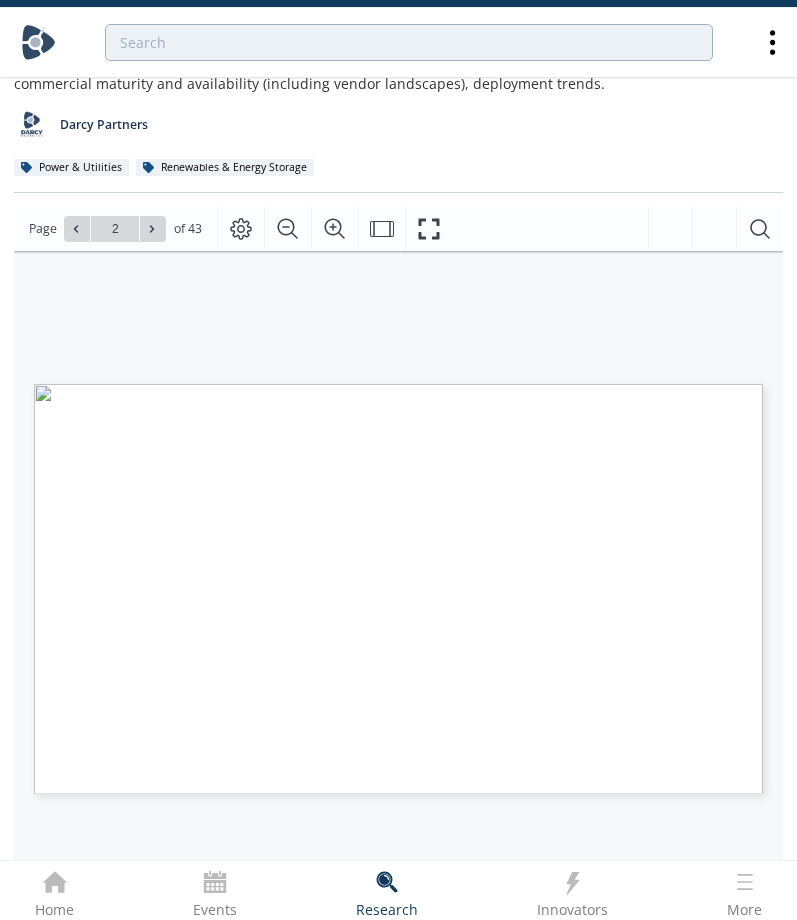 type on "3" 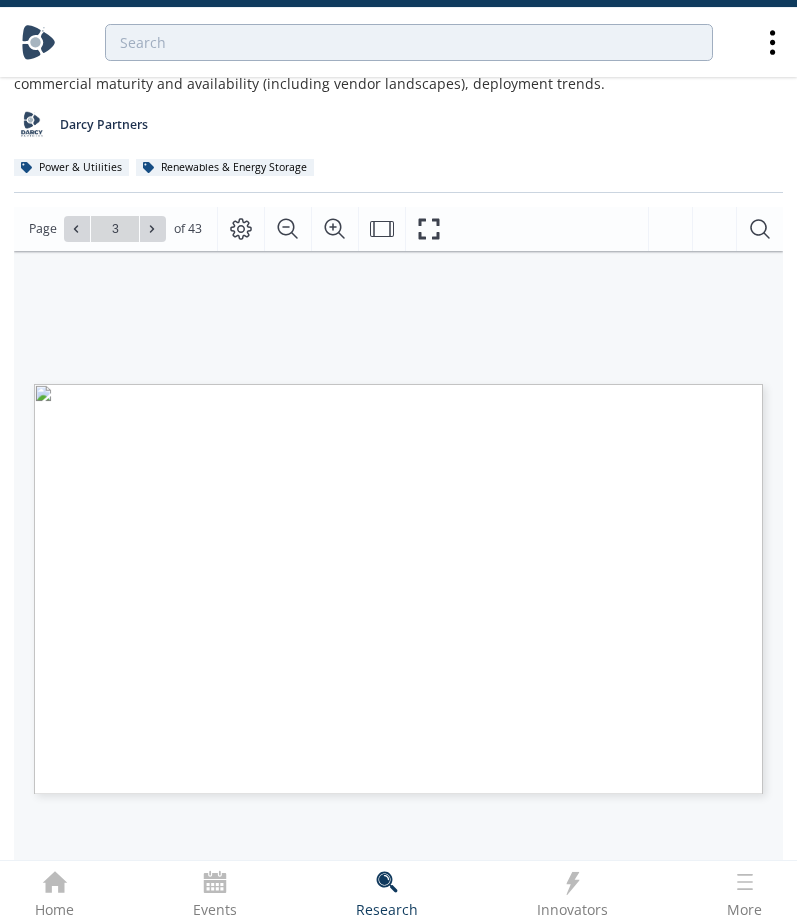 type on "4" 